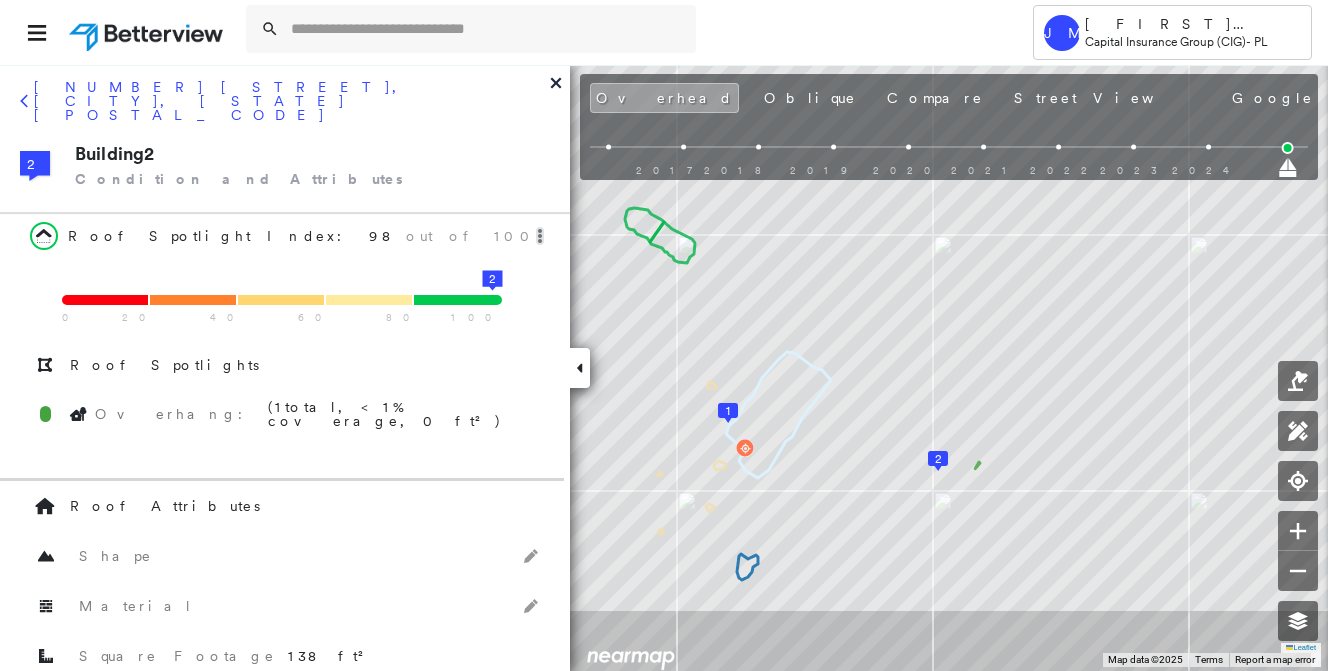 scroll, scrollTop: 0, scrollLeft: 0, axis: both 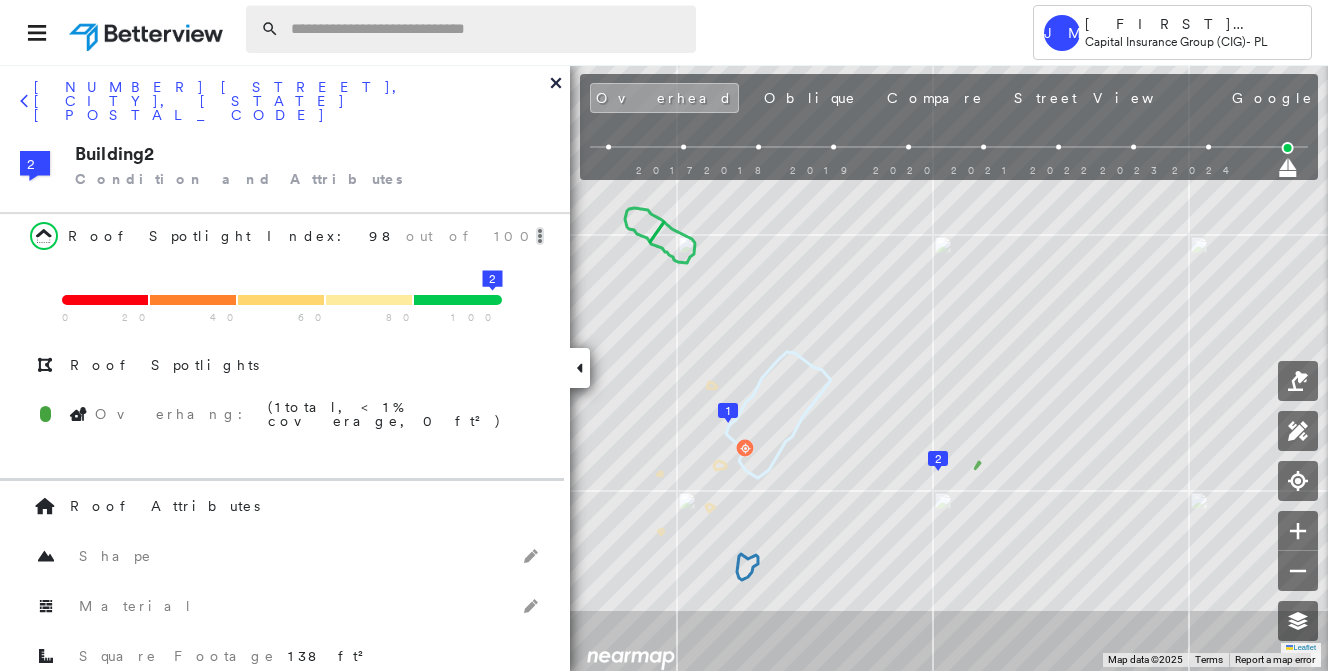 click at bounding box center [487, 29] 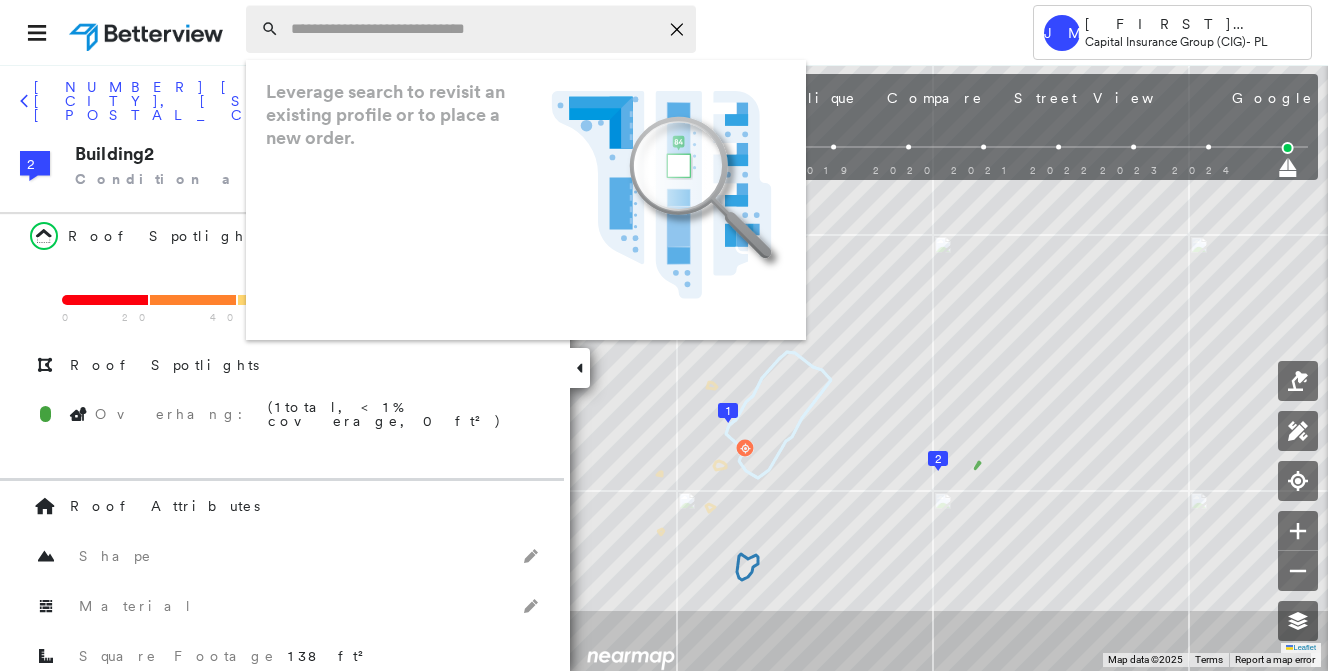 paste on "**********" 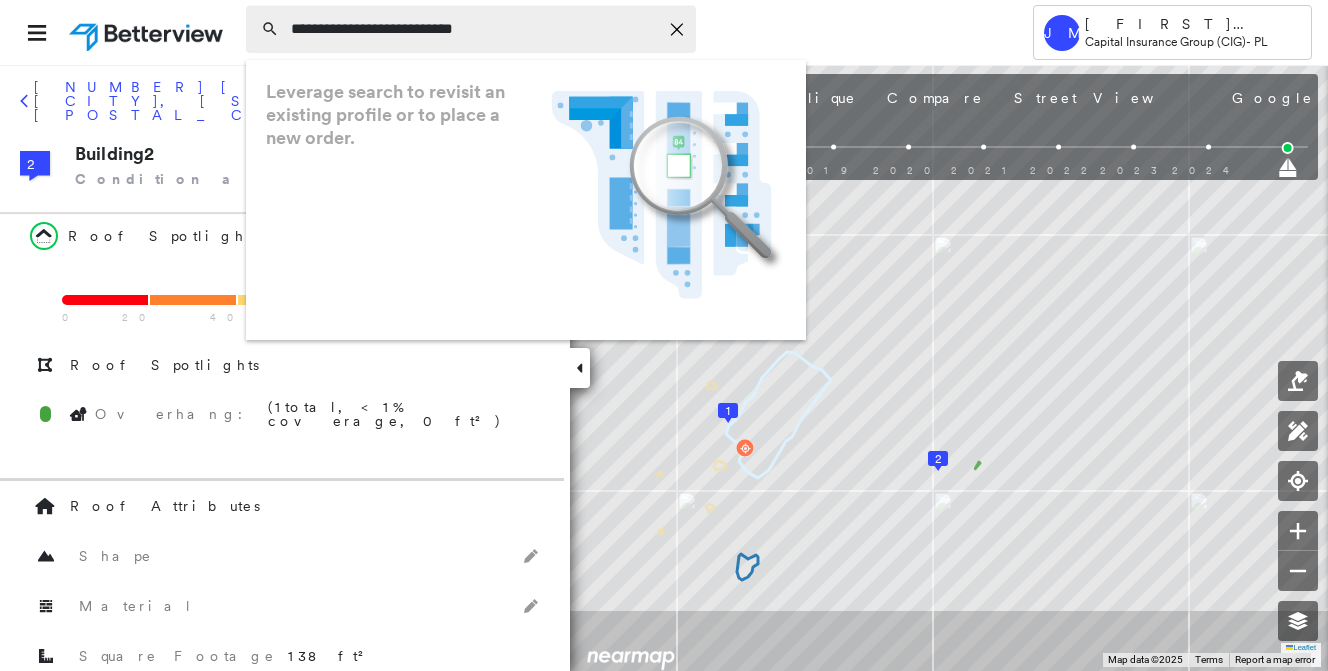 type on "**********" 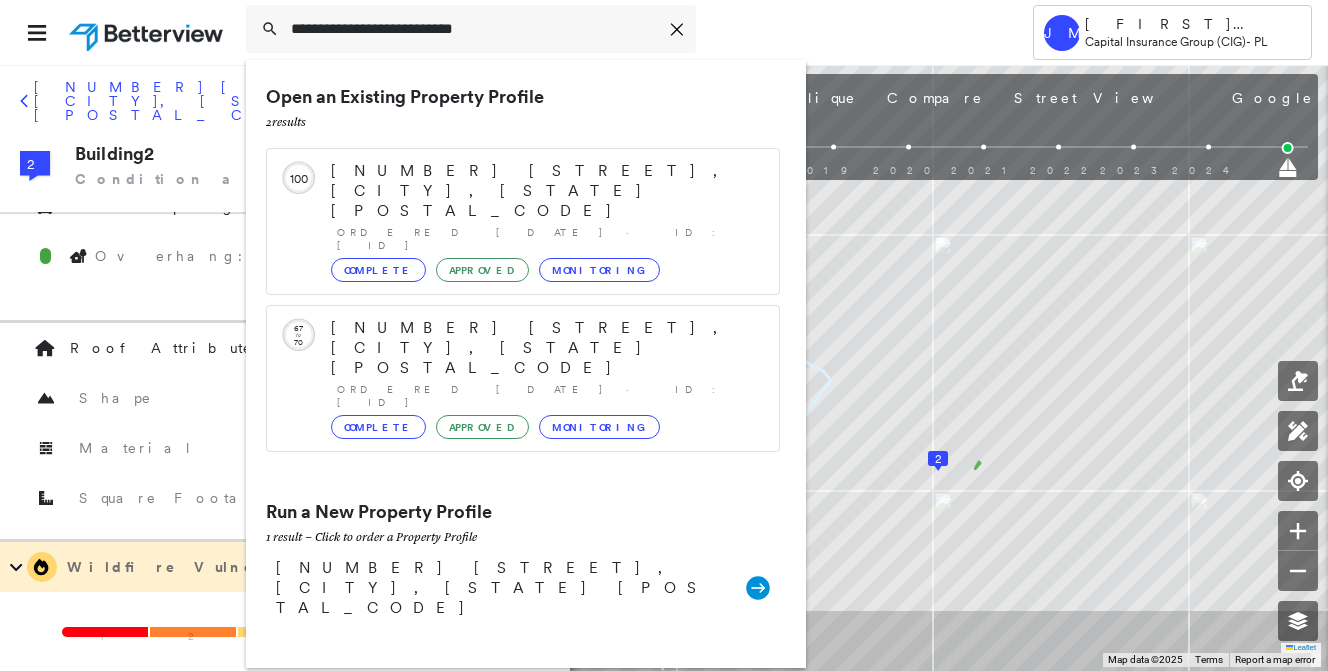 scroll, scrollTop: 200, scrollLeft: 0, axis: vertical 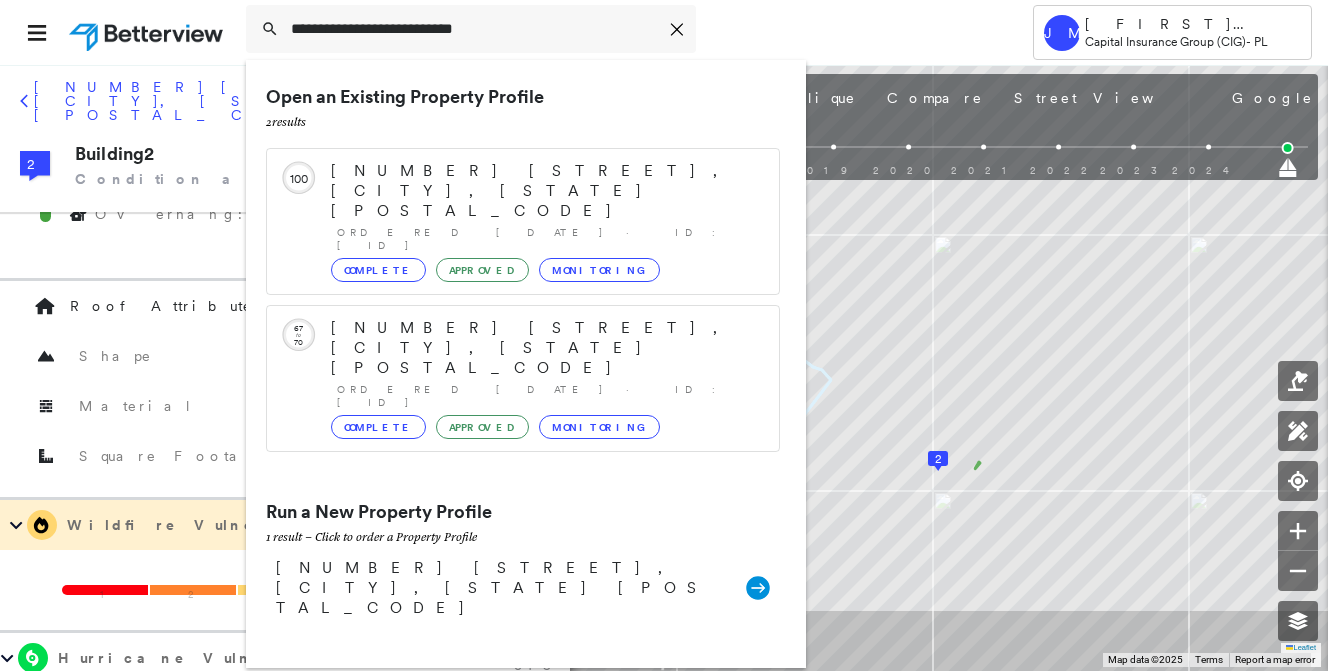 click on "[NUMBER] [STREET], [CITY], [STATE] [POSTAL_CODE]" at bounding box center [501, 588] 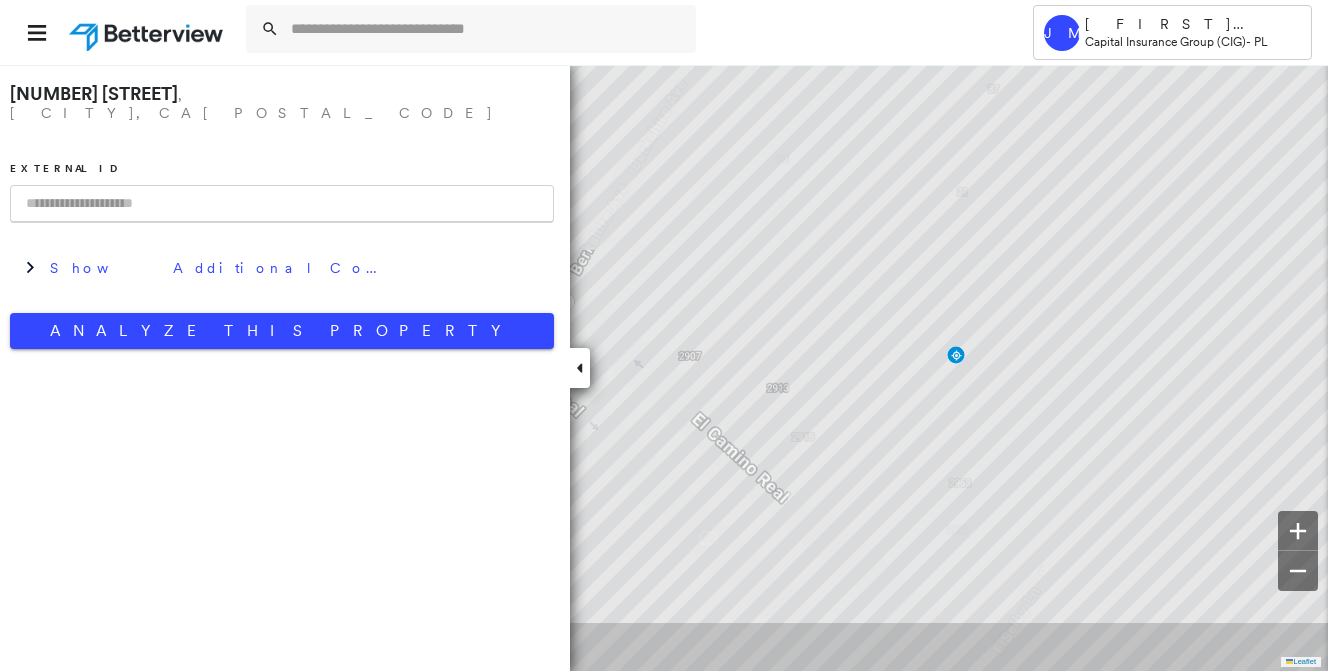click at bounding box center (282, 204) 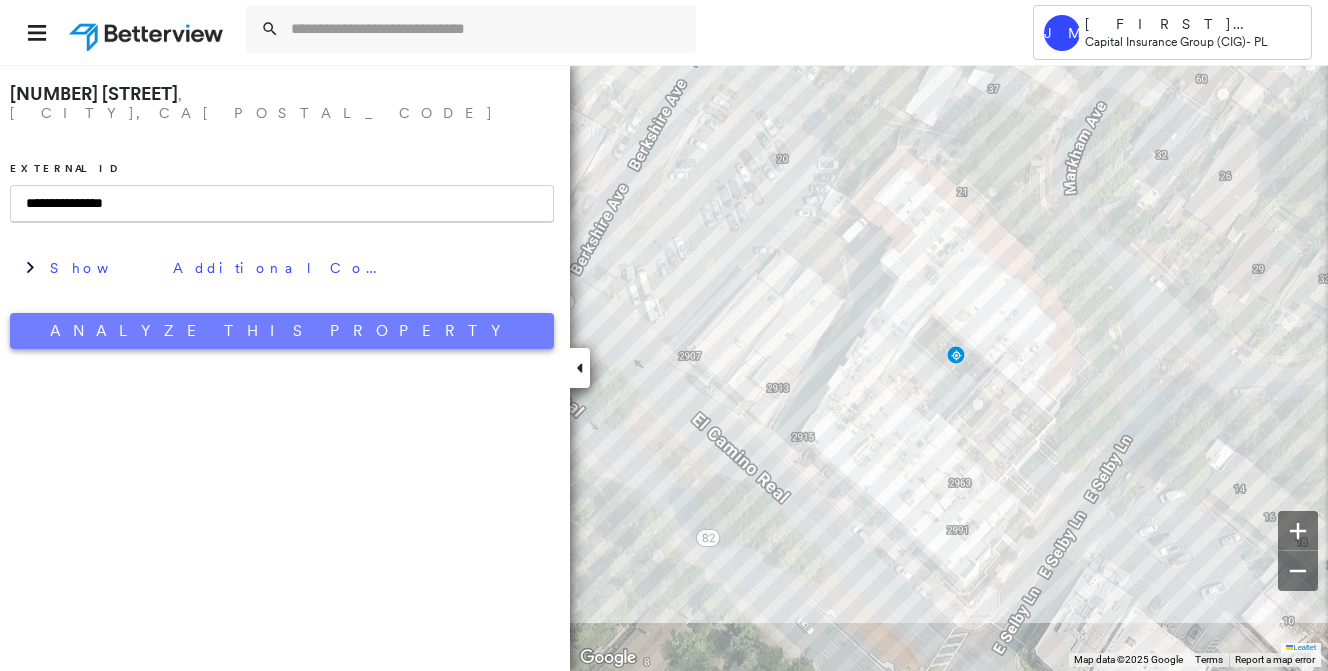 type on "**********" 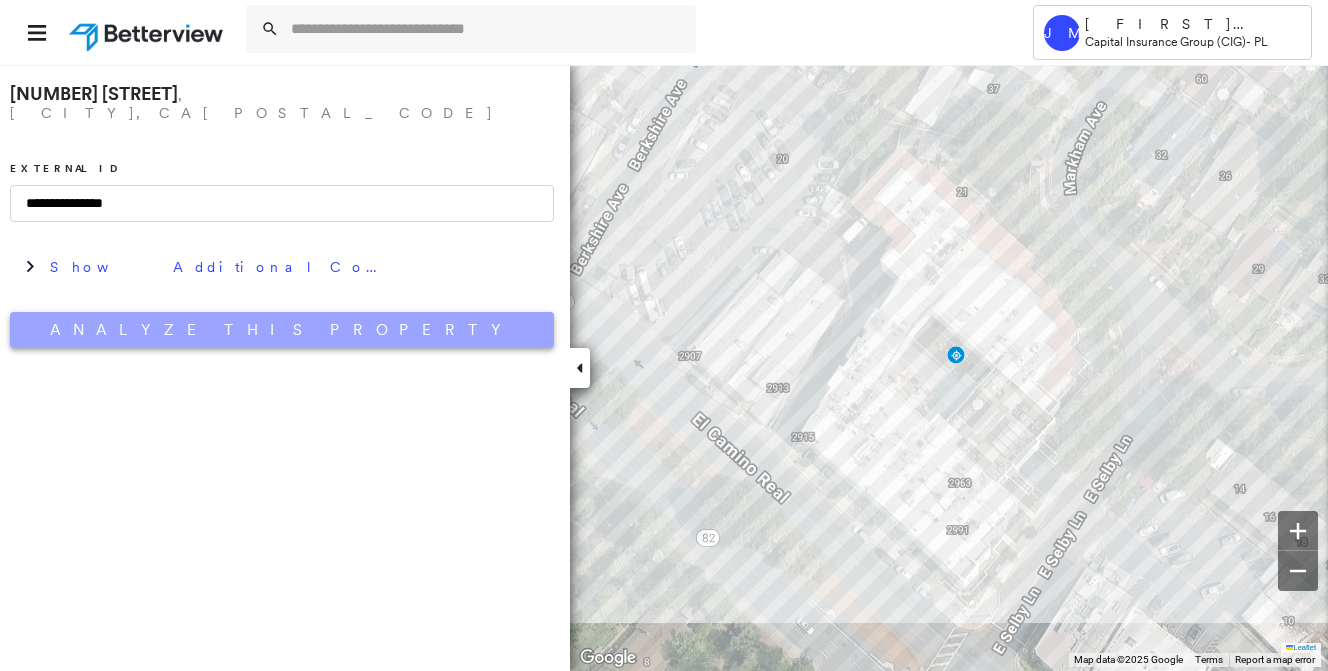 click on "Analyze This Property" at bounding box center [282, 330] 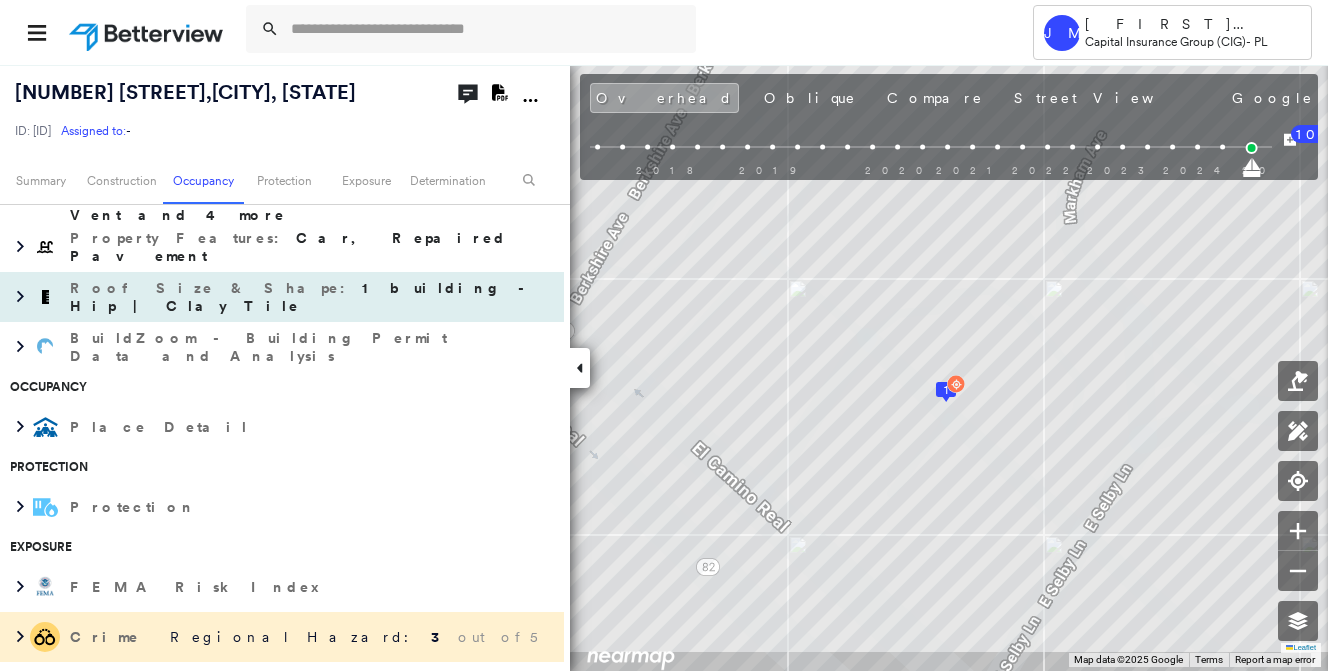 scroll, scrollTop: 400, scrollLeft: 0, axis: vertical 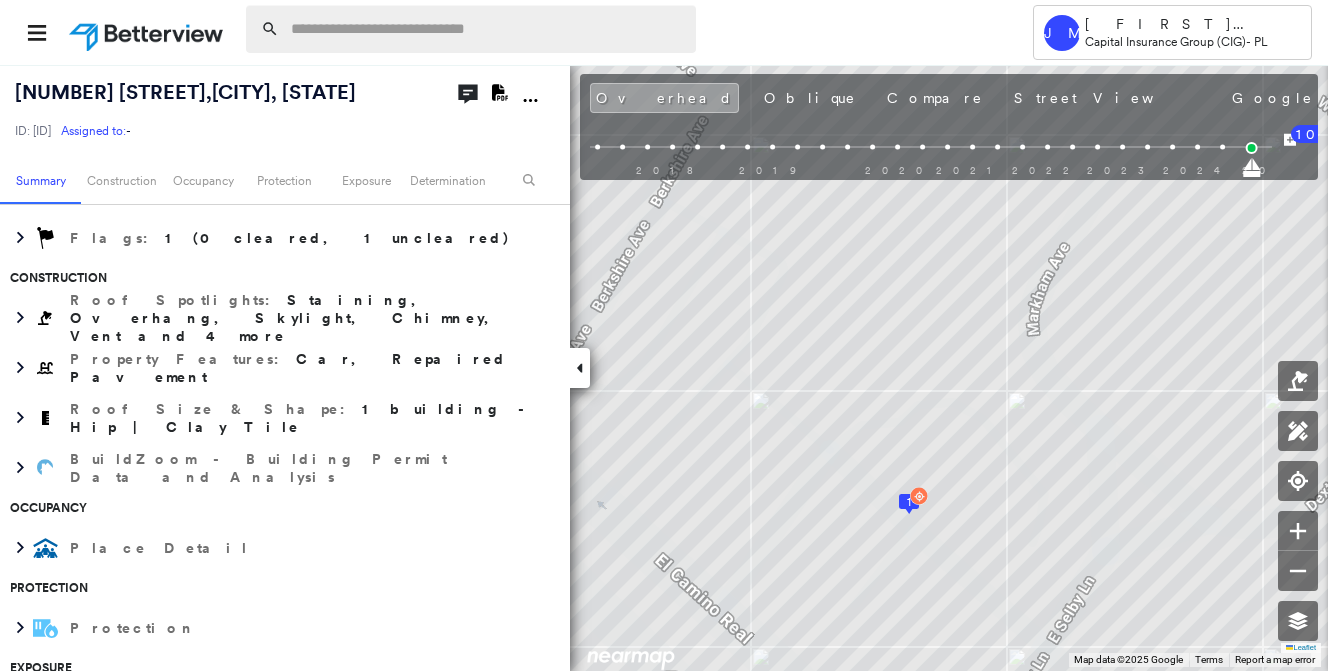 click at bounding box center (487, 29) 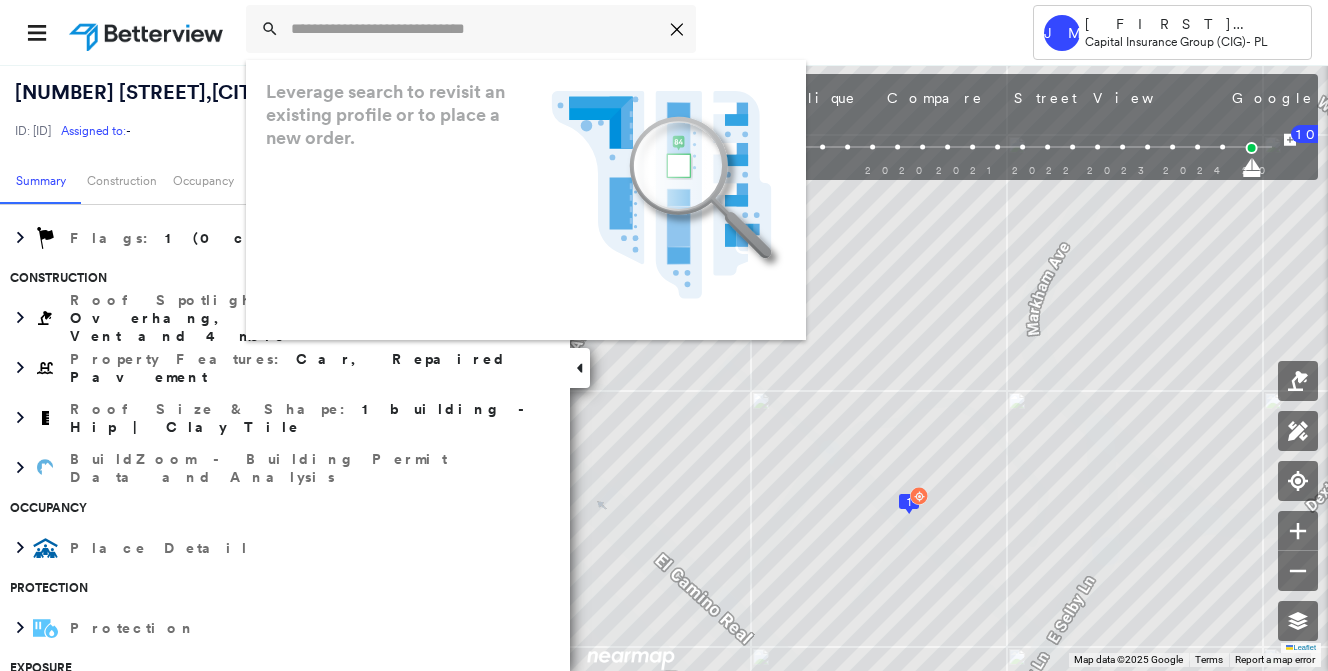 paste on "**********" 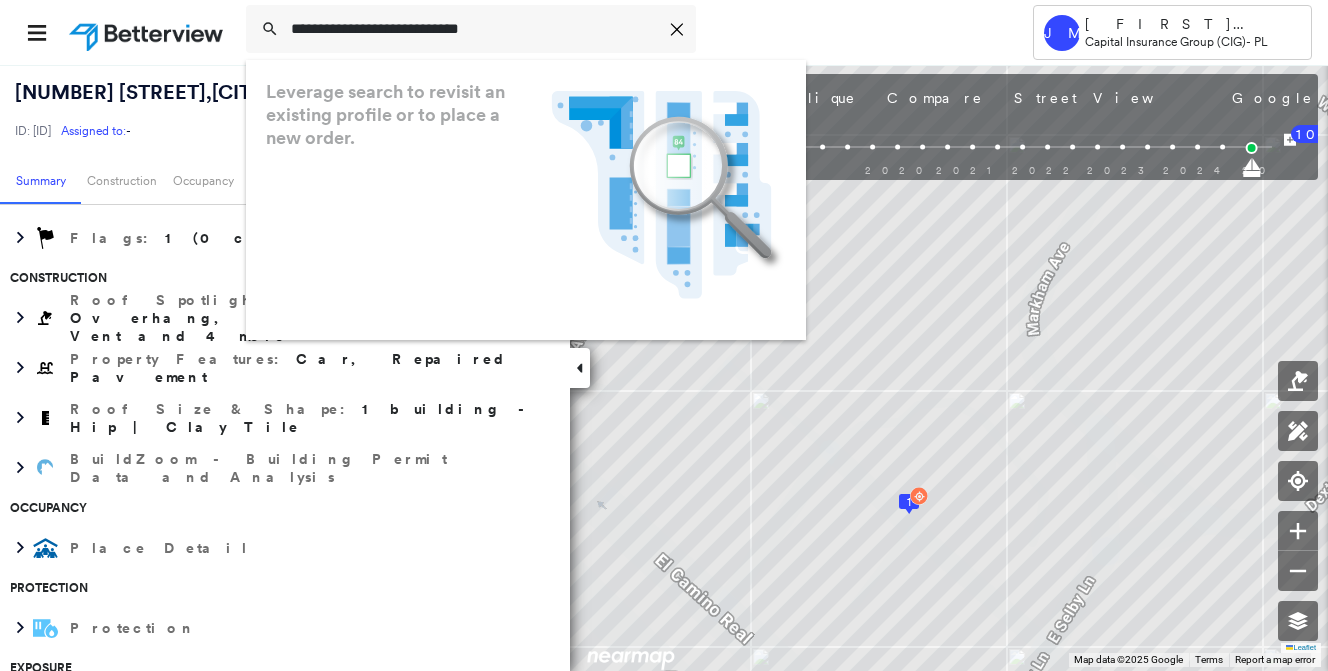 type on "**********" 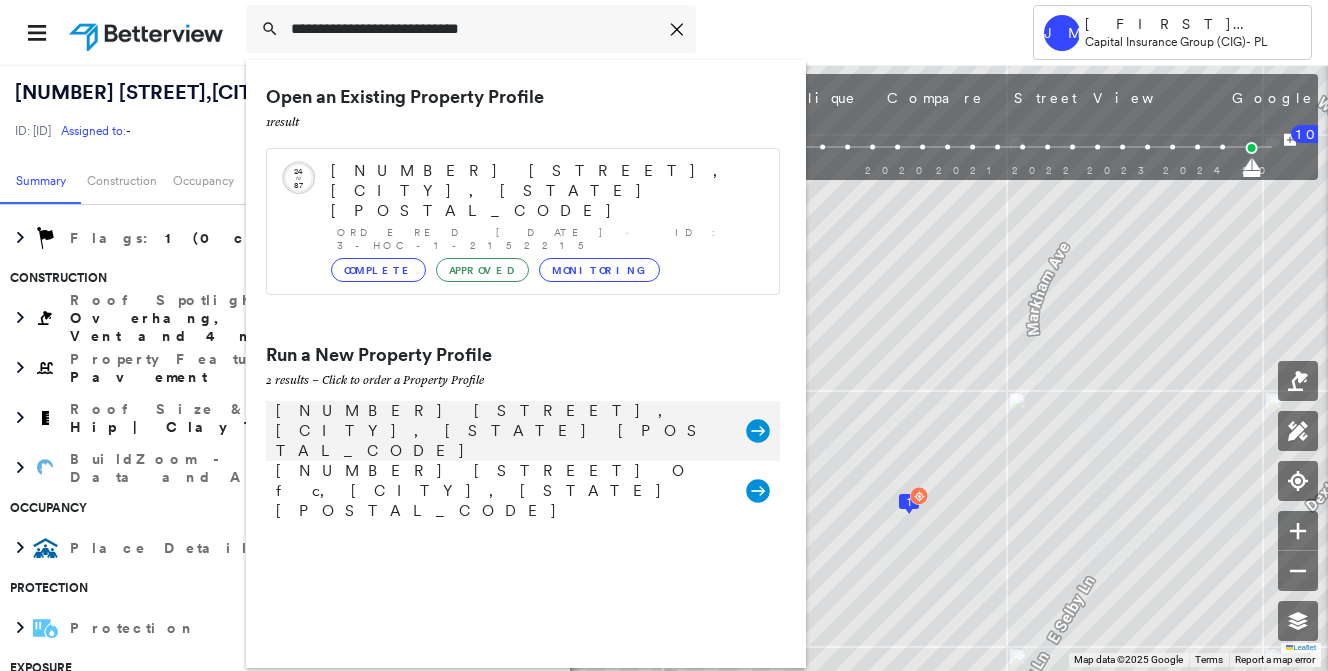 click on "[NUMBER] [STREET], [CITY], [STATE] [POSTAL_CODE]" at bounding box center [501, 431] 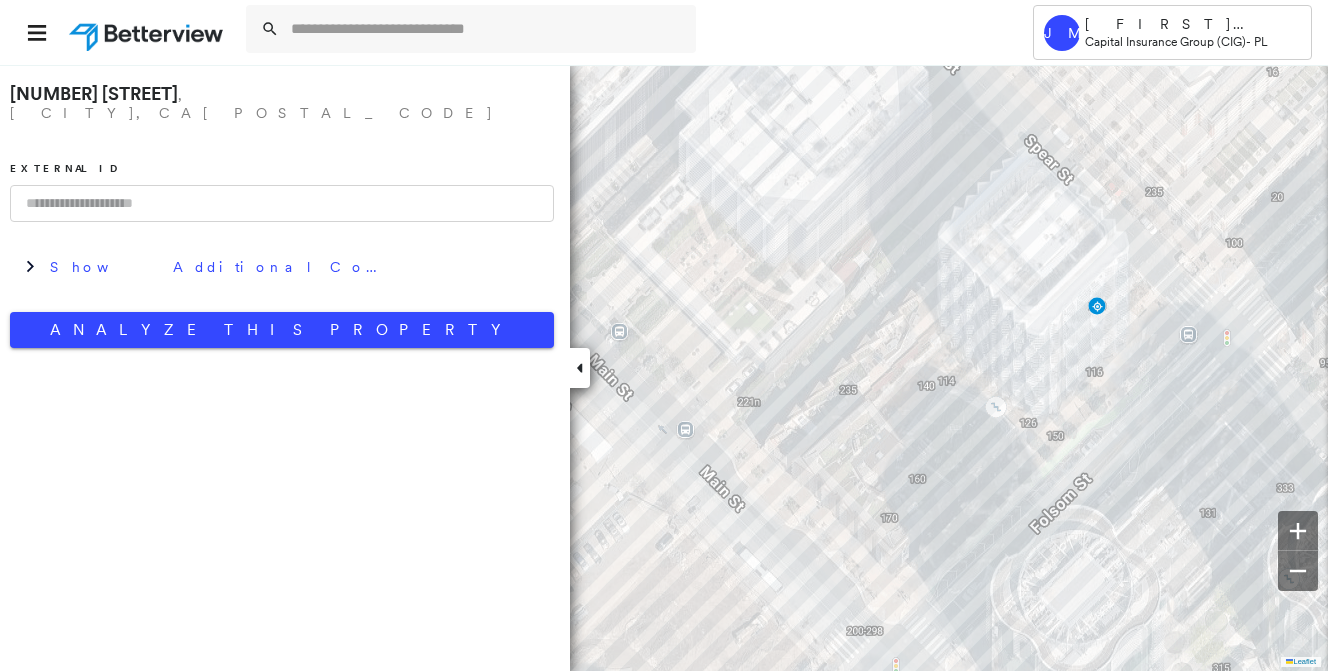 click on "[NUMBER]  Spear St , [CITY],  [STATE] [POSTAL_CODE] External ID   Show Additional Company Data Analyze This Property" at bounding box center [285, 367] 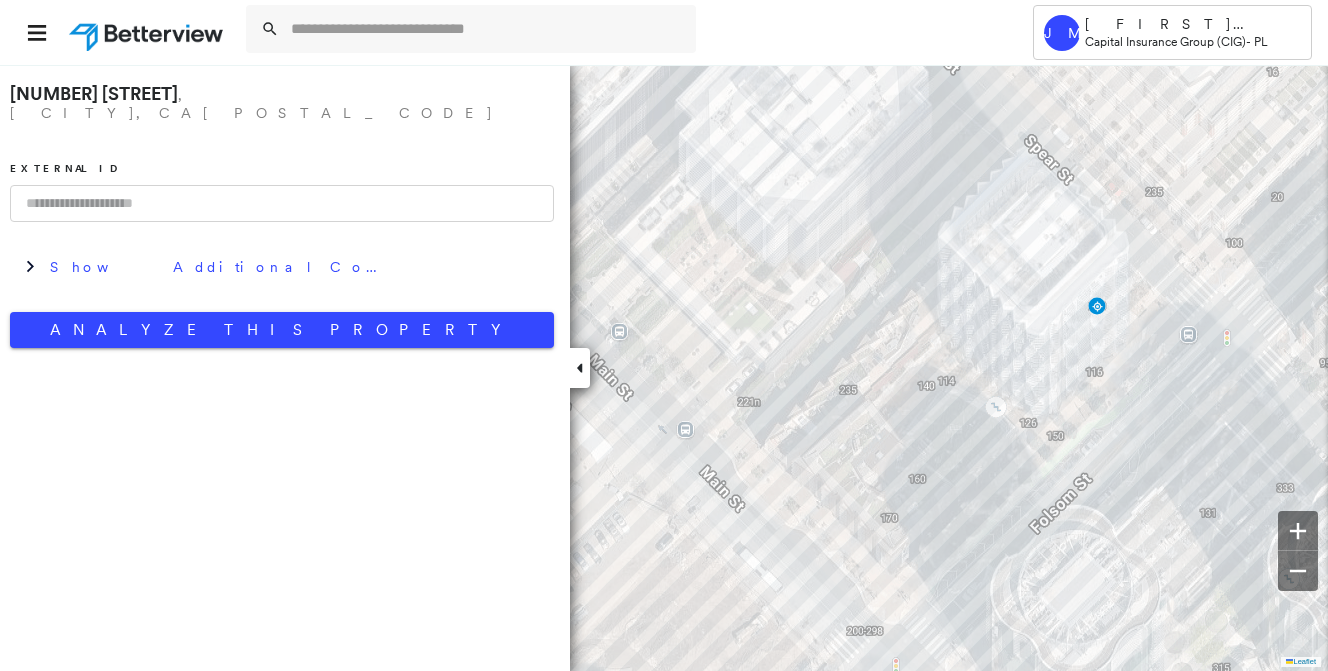 click at bounding box center [282, 203] 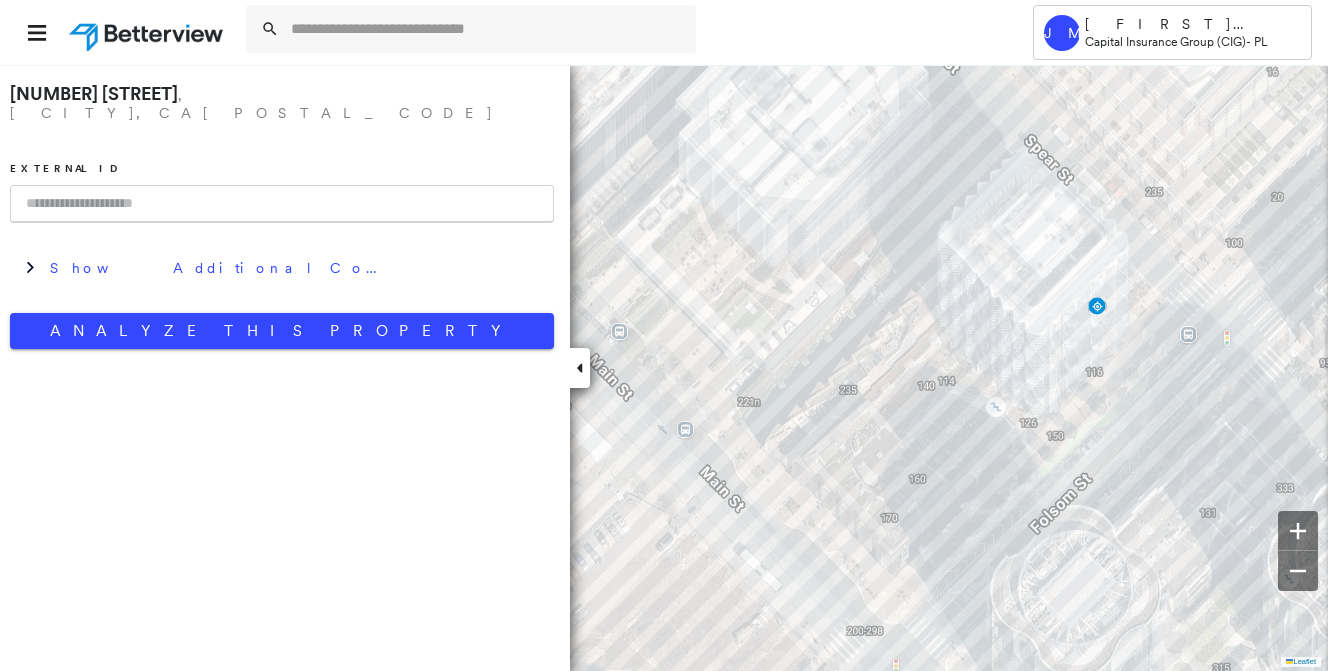 paste on "**********" 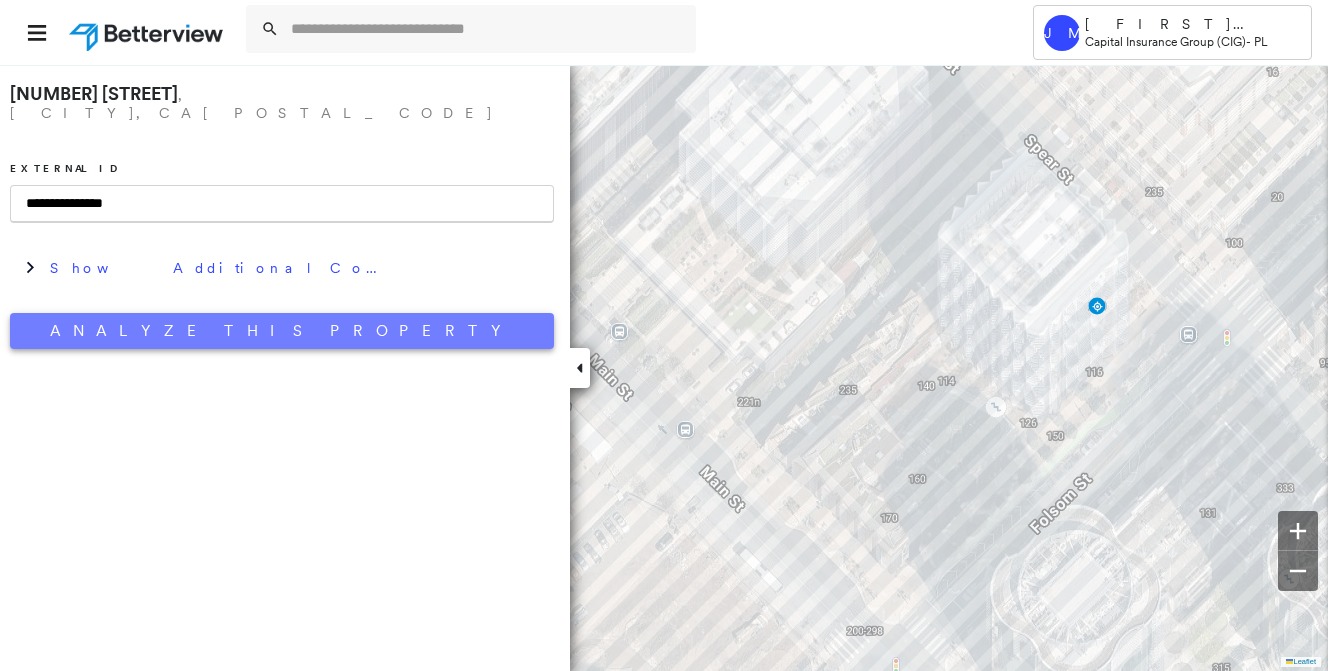 type on "**********" 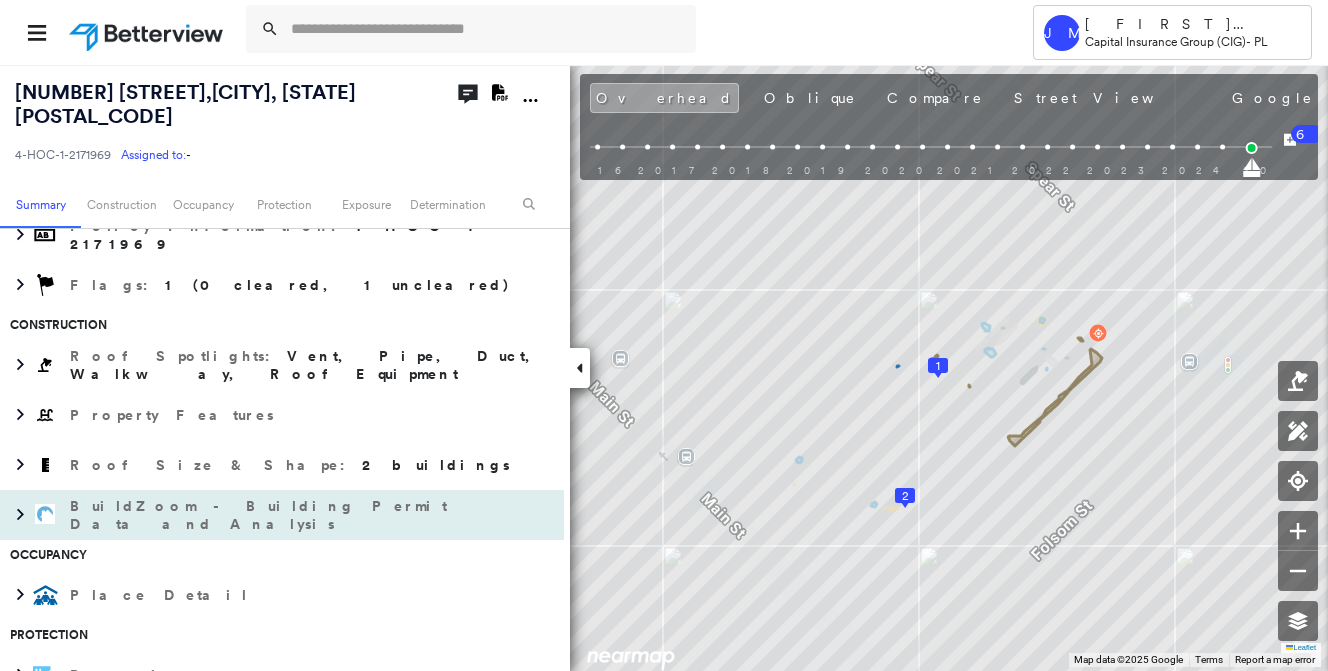 scroll, scrollTop: 400, scrollLeft: 0, axis: vertical 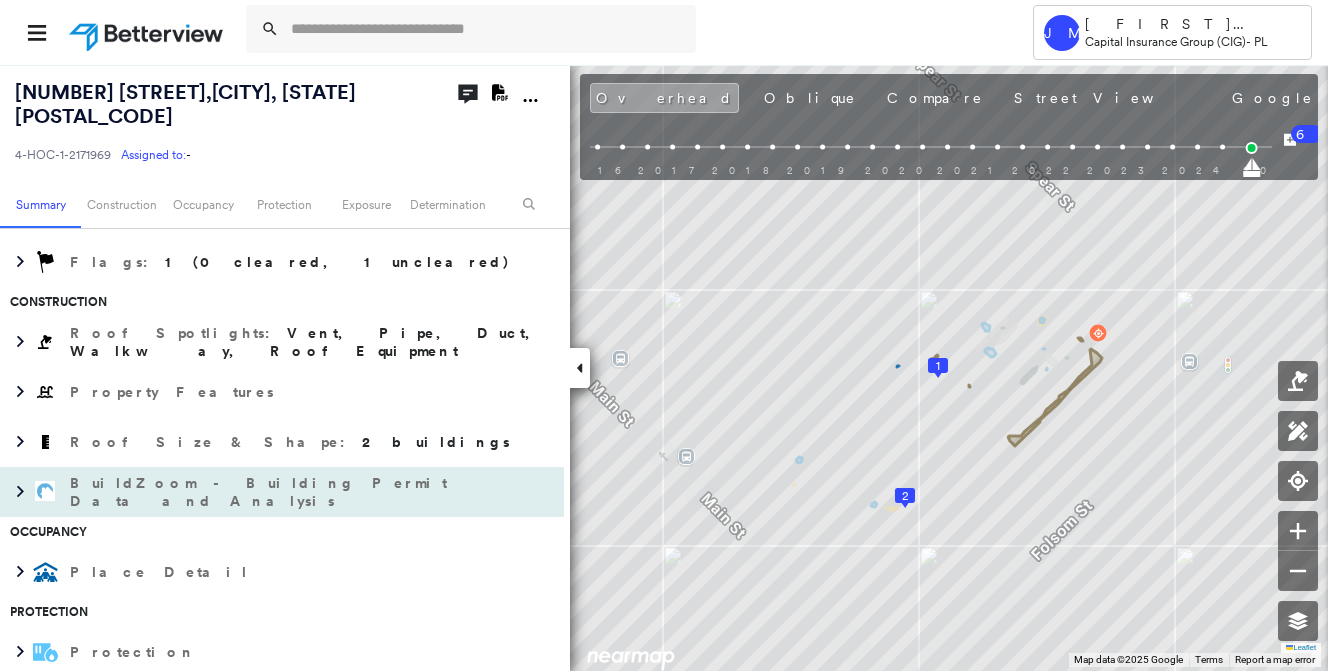 click on "BuildZoom - Building Permit Data and Analysis" at bounding box center (262, 492) 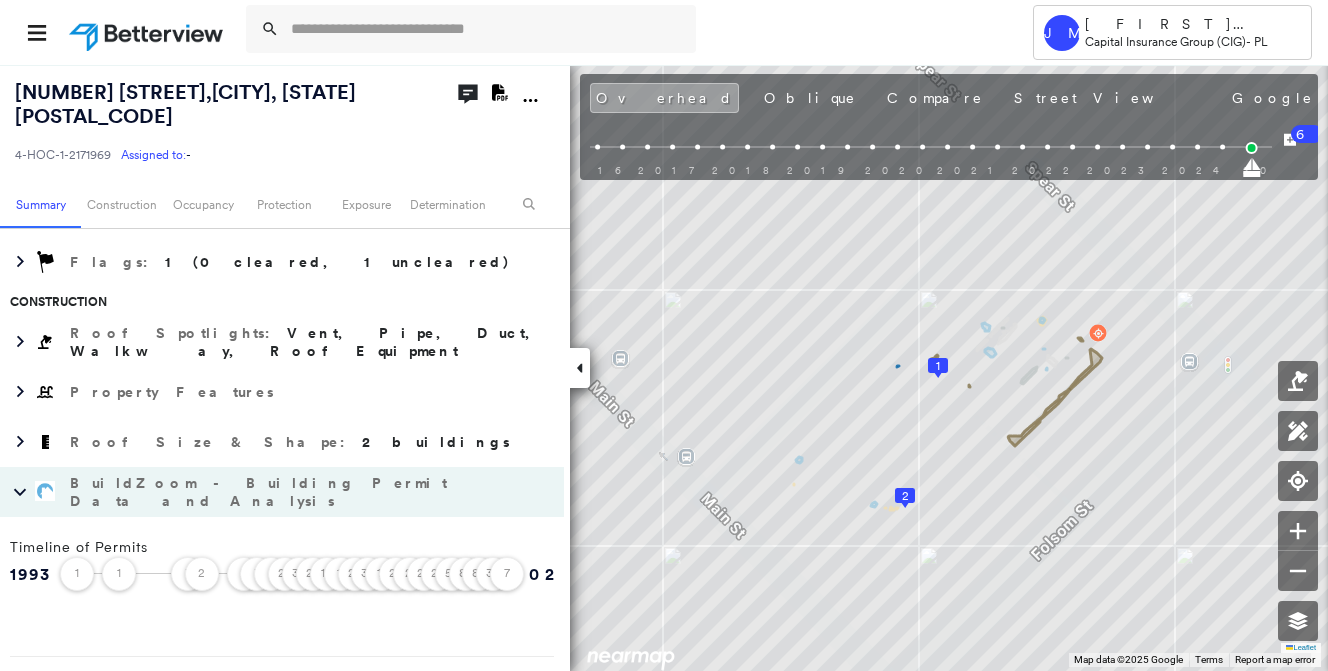 scroll, scrollTop: 500, scrollLeft: 0, axis: vertical 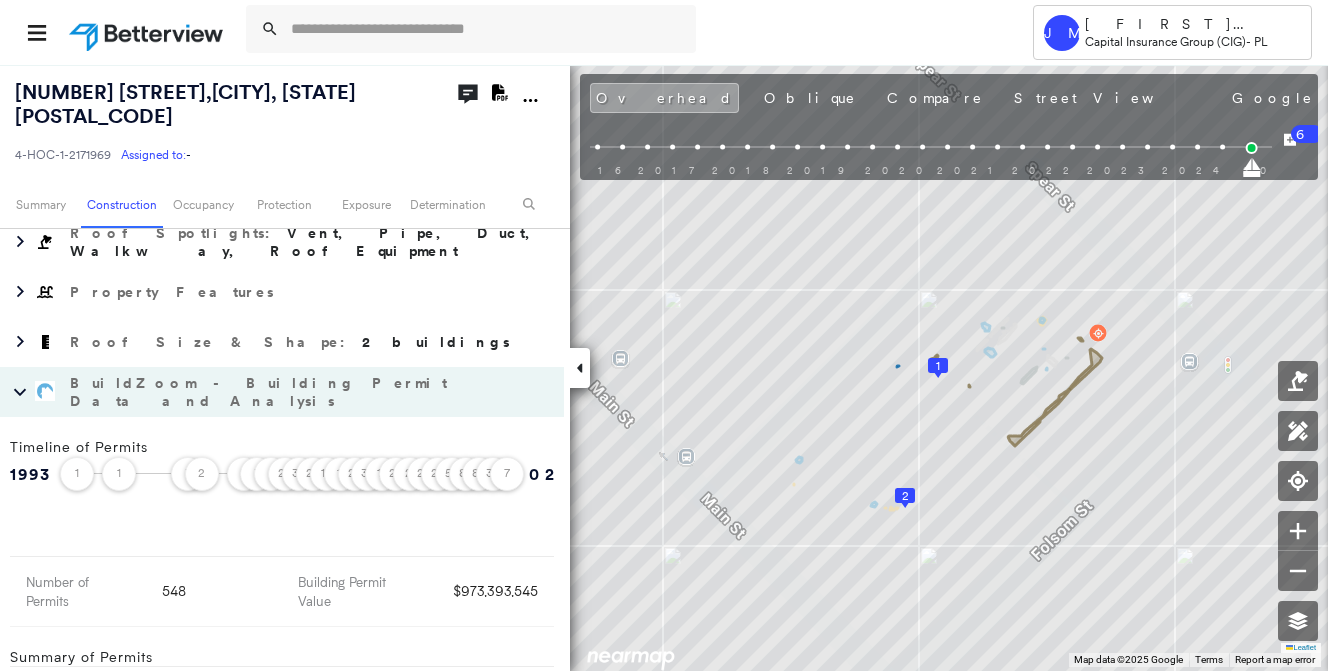 click on "BuildZoom - Building Permit Data and Analysis" at bounding box center (262, 392) 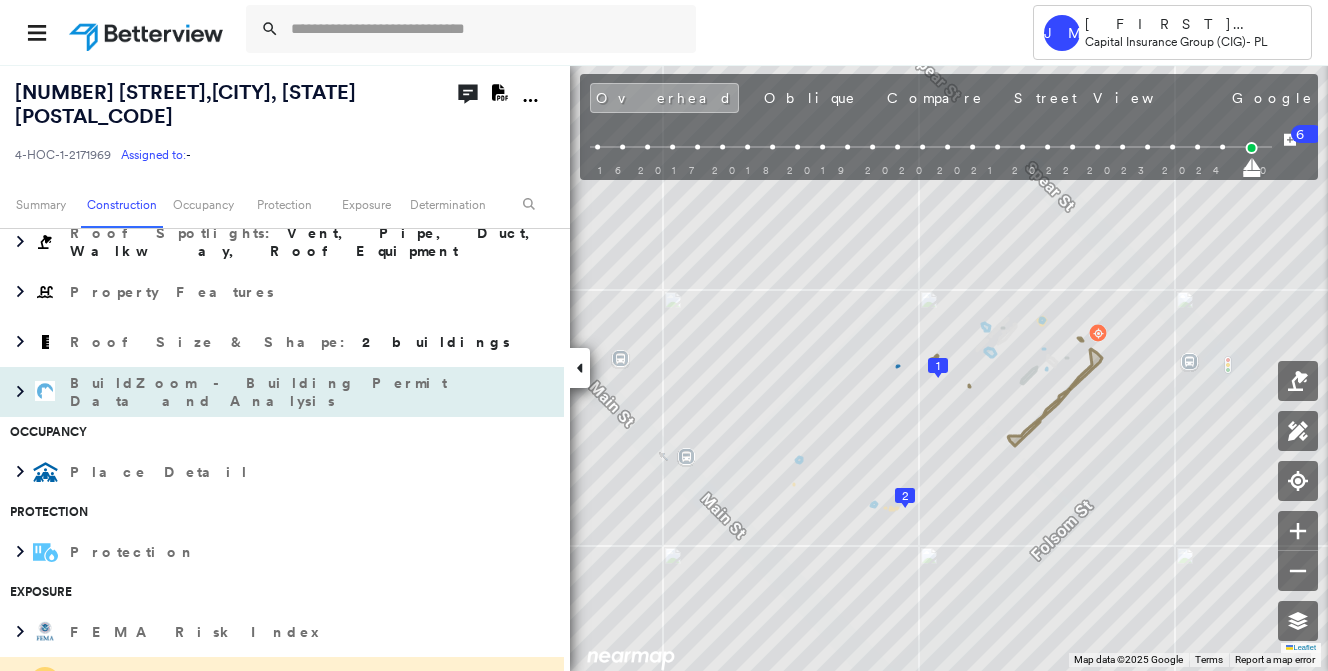 scroll, scrollTop: 600, scrollLeft: 0, axis: vertical 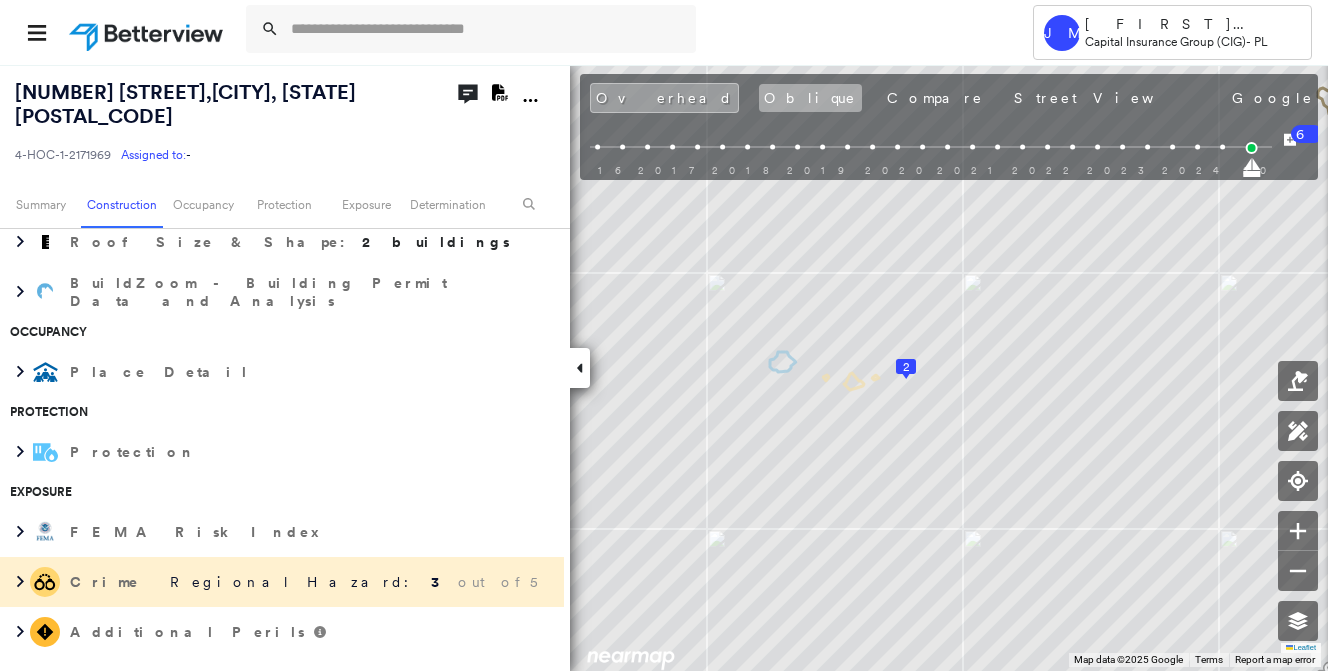 click on "Oblique" at bounding box center (810, 98) 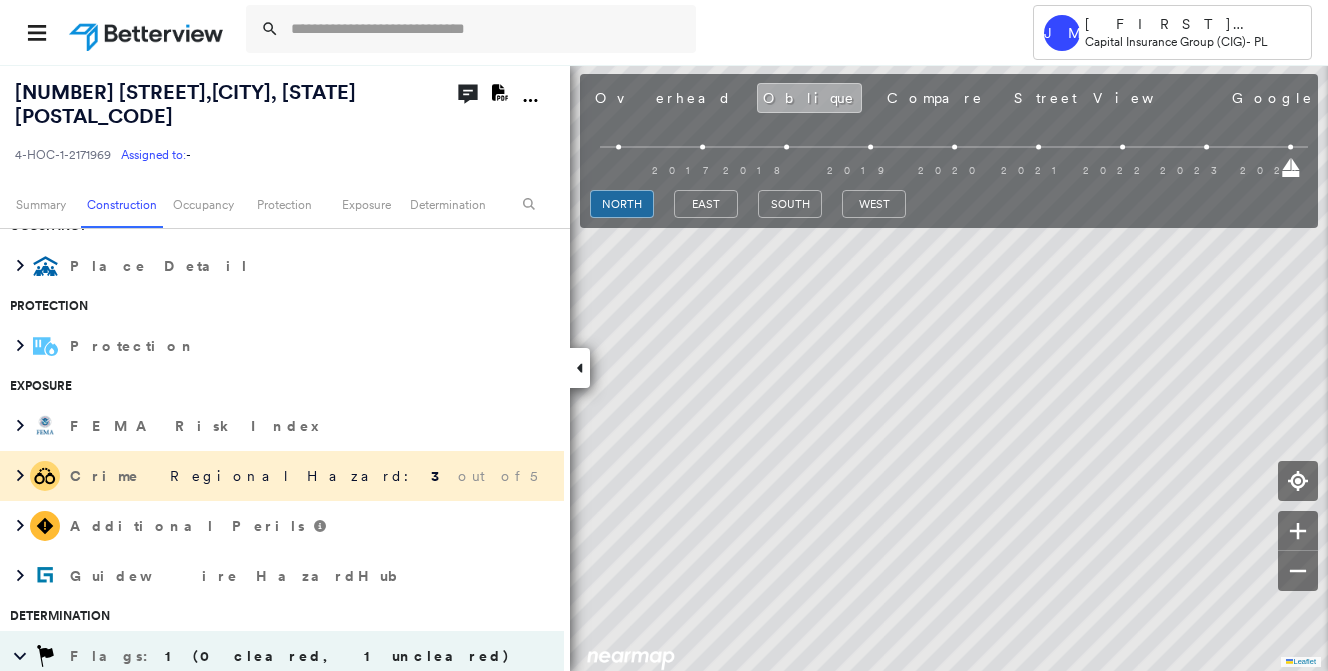 scroll, scrollTop: 650, scrollLeft: 0, axis: vertical 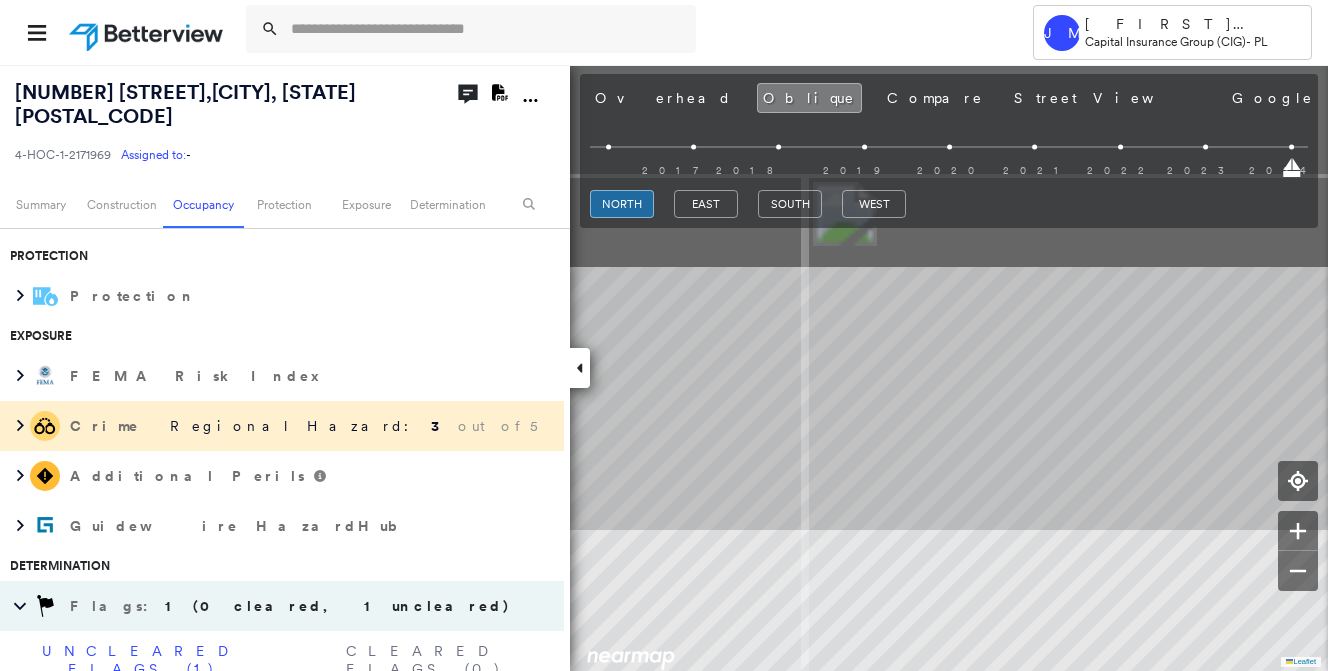 click on "Tower JM [LAST] [LAST] Capital Insurance Group (CIG) - PL [NUMBER] [STREET] , [CITY], [STATE] [POSTAL_CODE] 4-HOC-1-2171969 Assigned to: - Assigned to: - 4-HOC-1-2171969 Assigned to: - Open Comments Download PDF Report Summary Construction Occupancy Protection Exposure Determination Looking for roof spotlights? Analyze this date Overhead Obliques Street View Roof Spotlight™ Index 0 100 25 50 75 2 1 Building Roof Scores 0 Buildings Policy Information : 4-HOC-1-2171969 Flags : 1 (0 cleared, 1 uncleared) Construction BuildZoom - Building Permit Data and Analysis Occupancy Place Detail Protection Protection Exposure FEMA Risk Index Crime Regional Hazard: 3 out of 5 Additional Perils Guidewire HazardHub Determination Flags : 1 (0 cleared, 1 uncleared) Uncleared Flags (1) Cleared Flags (0) Low Low Priority Flagged 08/05/25 Clear Action Taken New Entry History Quote/New Business Terms & Conditions Added ACV Endorsement Added Cosmetic Endorsement Inspection/Loss Control Onsite Inspection Ordered General Save" at bounding box center [664, 335] 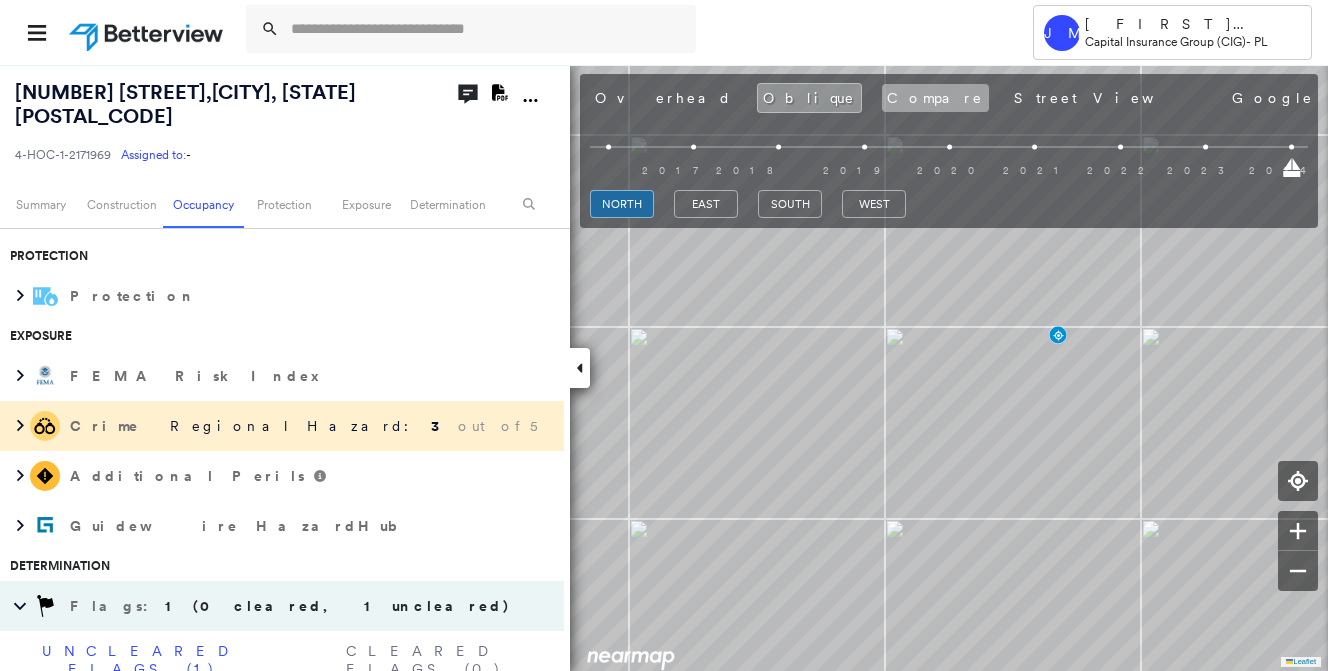 click on "Compare" at bounding box center (935, 98) 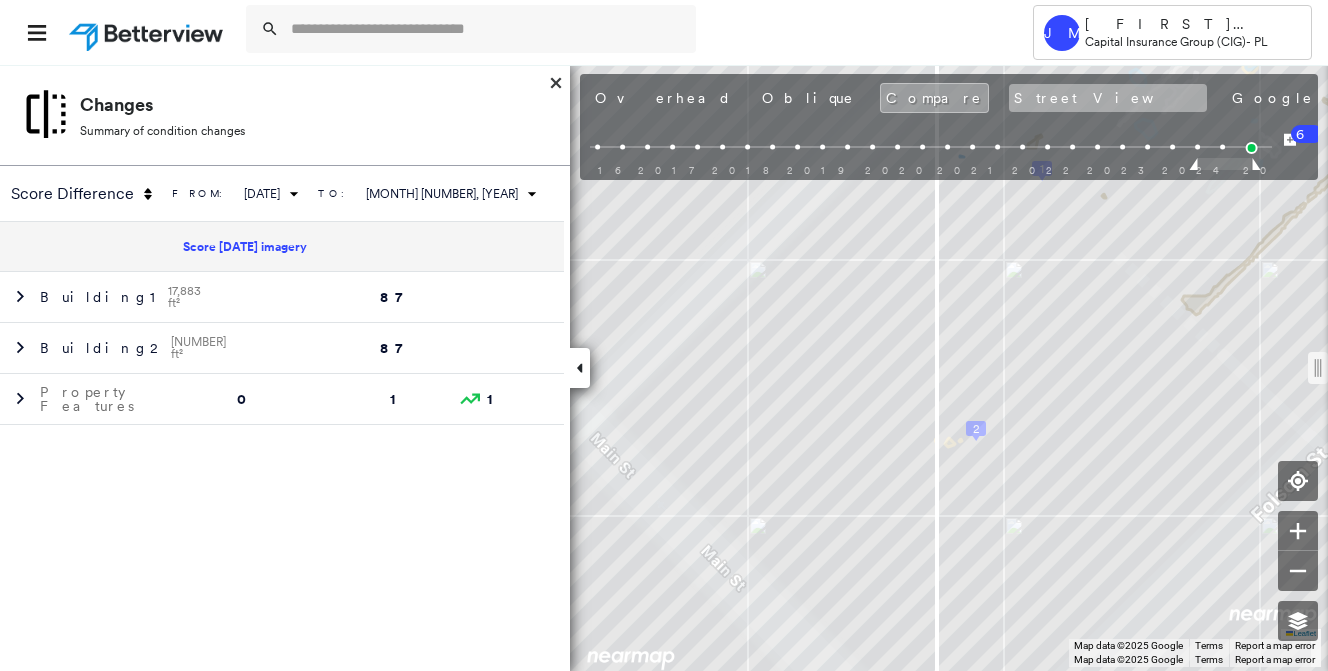 click on "Street View" at bounding box center [1108, 98] 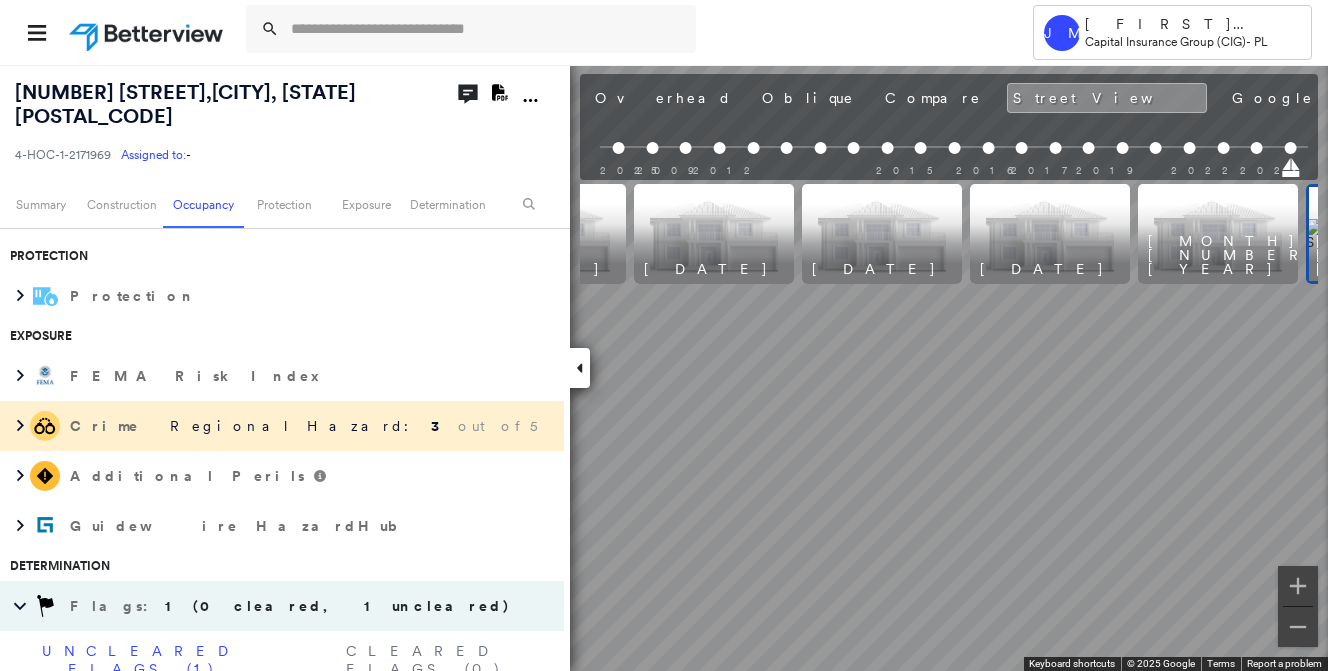 scroll, scrollTop: 0, scrollLeft: 2790, axis: horizontal 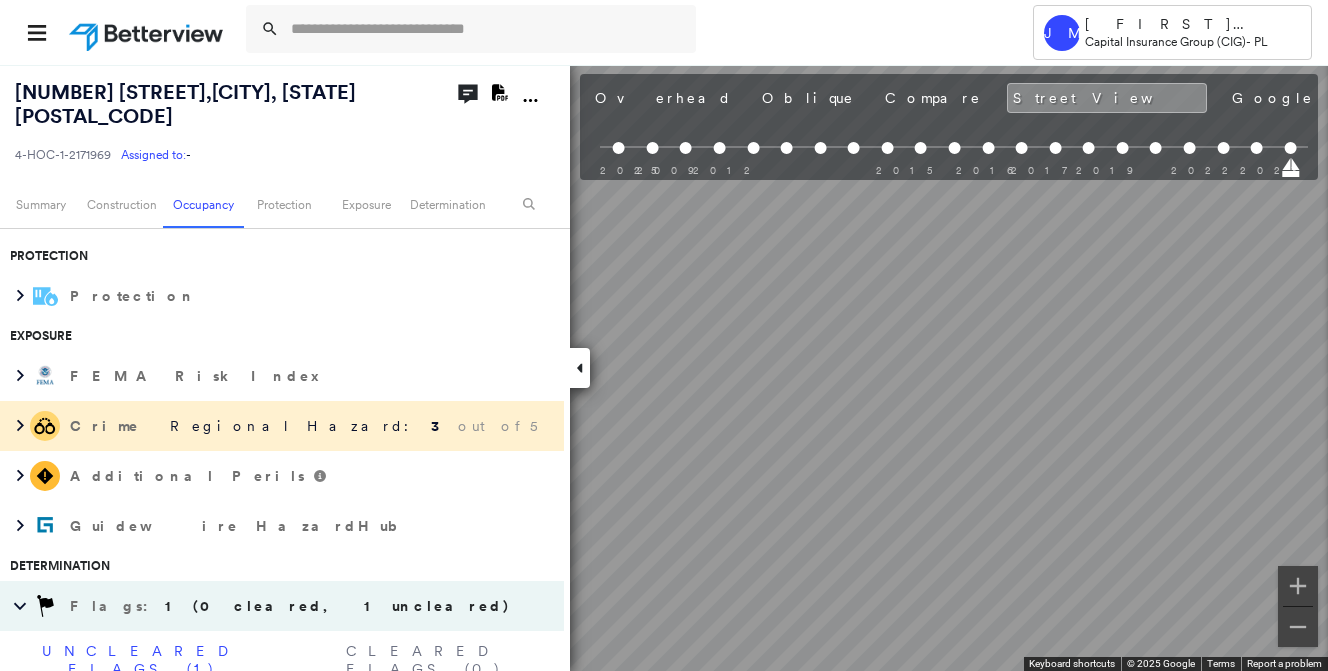 click on "Tower JM [LAST] [LAST] Capital Insurance Group (CIG) - PL [NUMBER] [STREET] , [CITY], [STATE] [POSTAL_CODE] 4-HOC-1-2171969 Assigned to: - Assigned to: - 4-HOC-1-2171969 Assigned to: - Open Comments Download PDF Report Summary Construction Occupancy Protection Exposure Determination Looking for roof spotlights? Analyze this date Overhead Obliques Street View Roof Spotlight™ Index 0 100 25 50 75 2 1 Building Roof Scores 0 Buildings Policy Information : 4-HOC-1-2171969 Flags : 1 (0 cleared, 1 uncleared) Construction BuildZoom - Building Permit Data and Analysis Occupancy Place Detail Protection Protection Exposure FEMA Risk Index Crime Regional Hazard: 3 out of 5 Additional Perils Guidewire HazardHub Determination Flags : 1 (0 cleared, 1 uncleared) Uncleared Flags (1) Cleared Flags (0) Low Low Priority Flagged 08/05/25 Clear Action Taken New Entry History Quote/New Business Terms & Conditions Added ACV Endorsement Added Cosmetic Endorsement Inspection/Loss Control Onsite Inspection Ordered General Save" at bounding box center [664, 335] 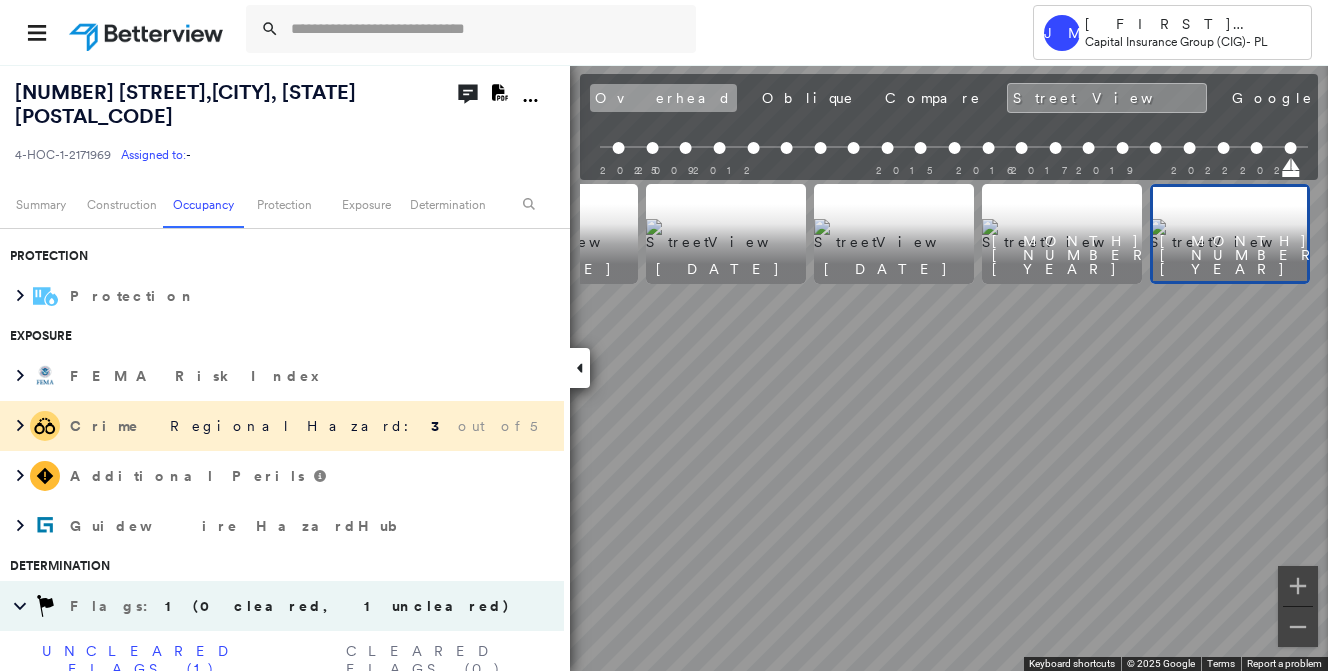 click on "Overhead" at bounding box center [663, 98] 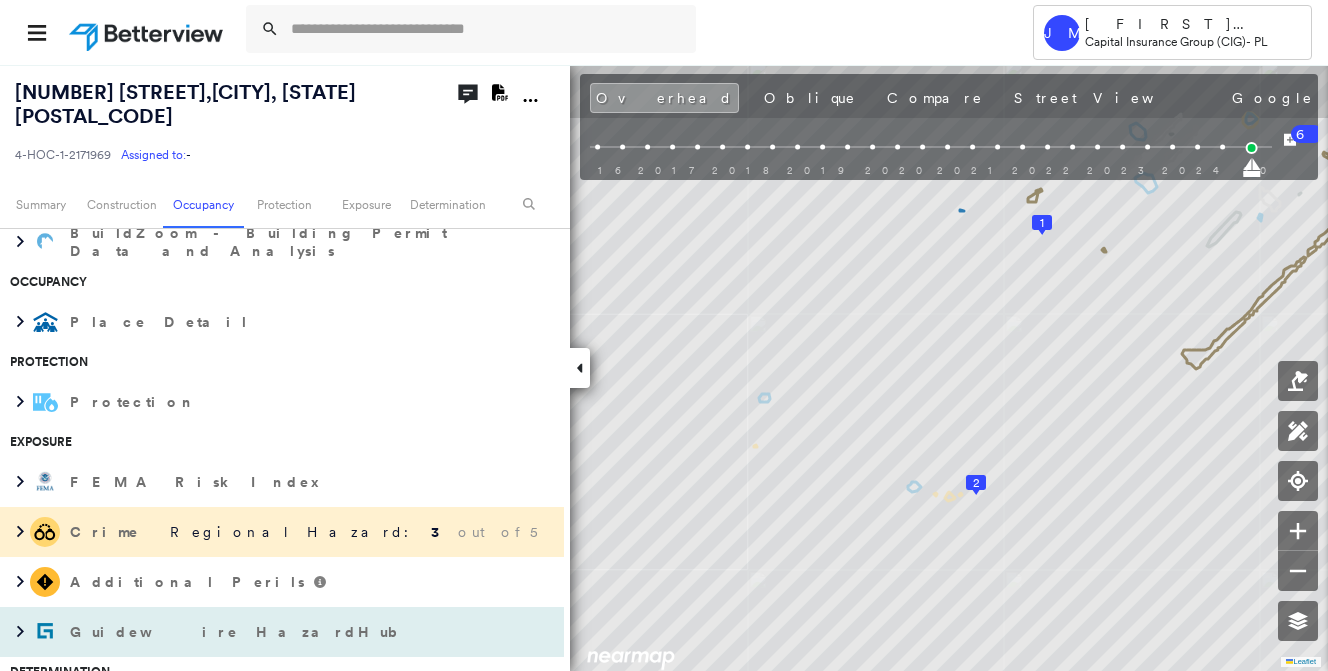 scroll, scrollTop: 600, scrollLeft: 0, axis: vertical 